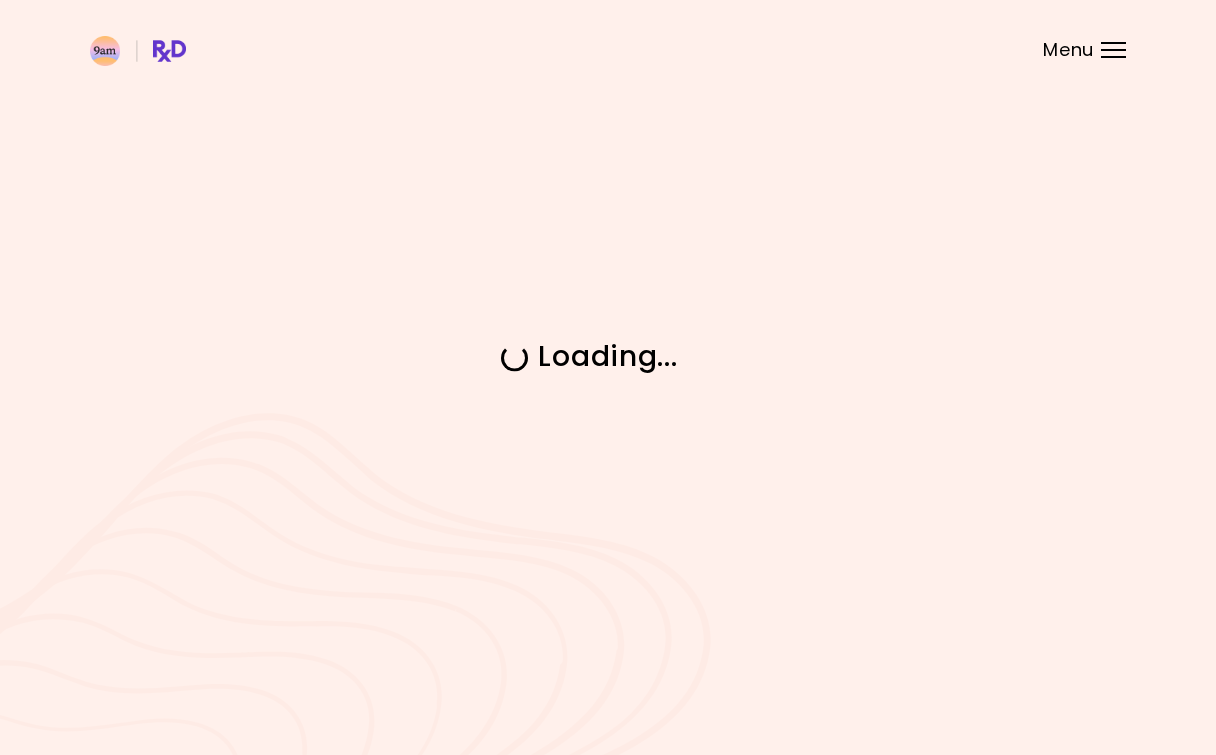 scroll, scrollTop: 0, scrollLeft: 0, axis: both 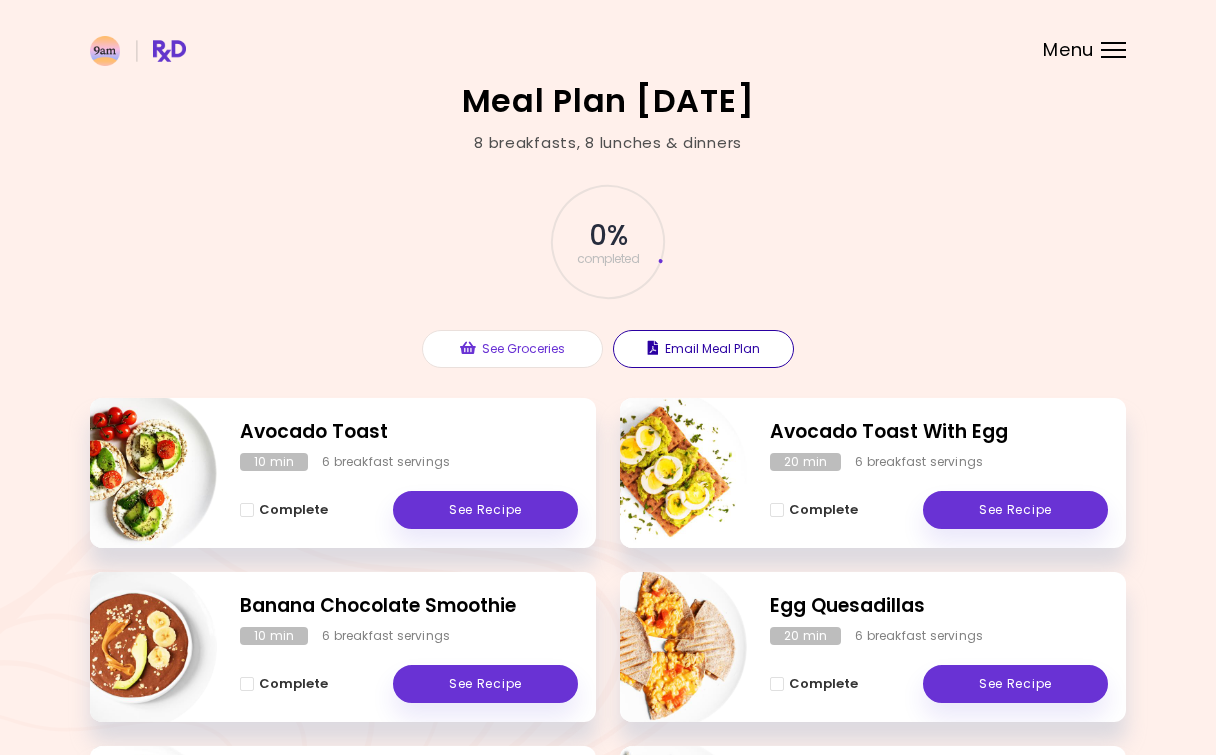click on "Email Meal Plan" at bounding box center [703, 349] 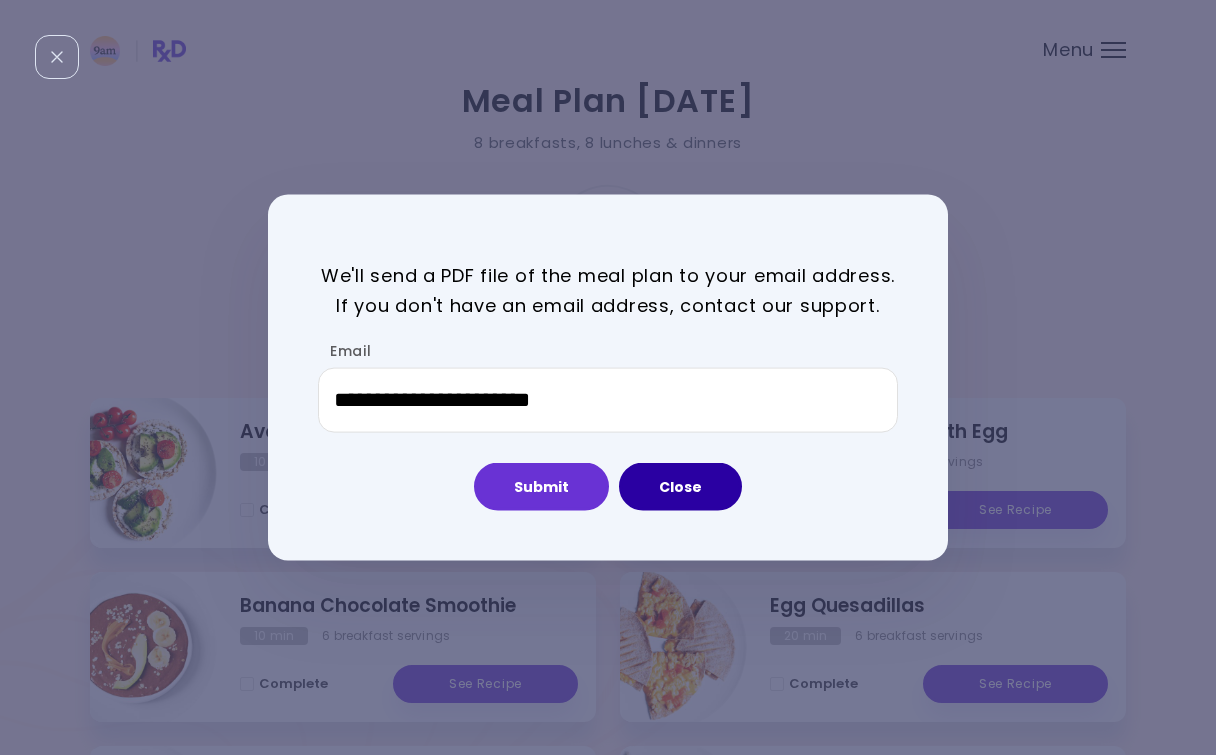 click on "Close" at bounding box center [680, 487] 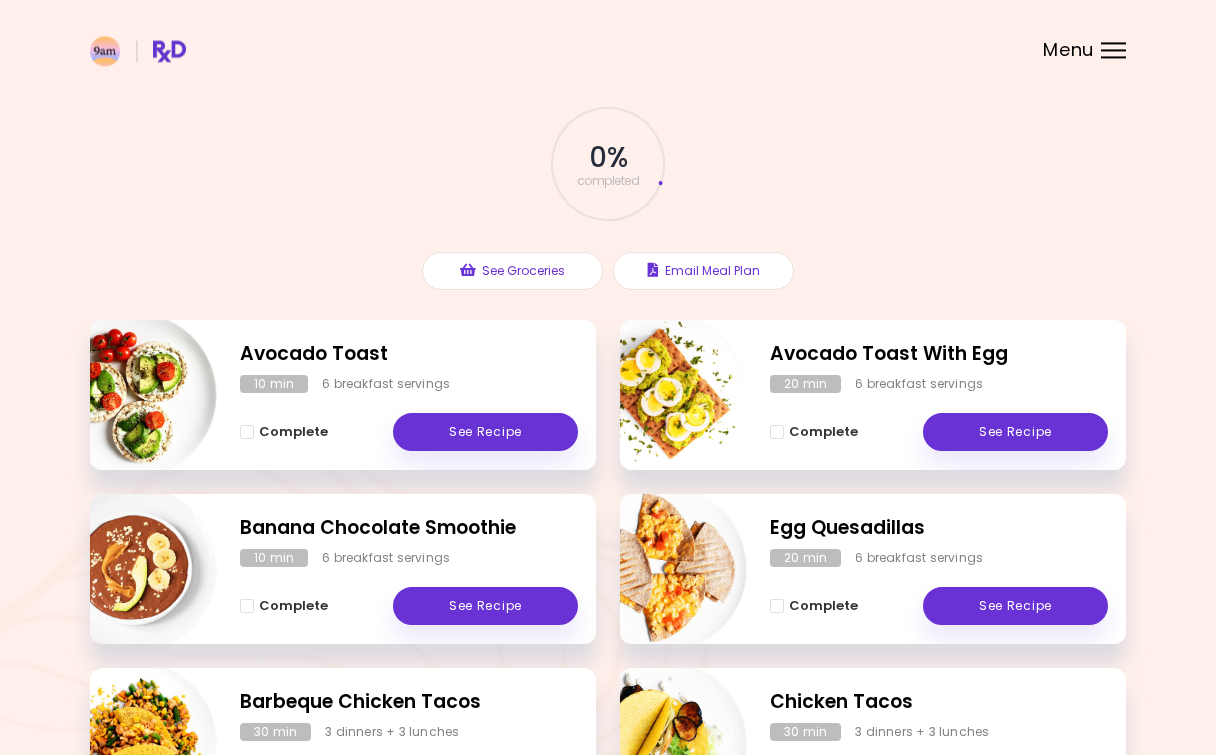 scroll, scrollTop: 102, scrollLeft: 0, axis: vertical 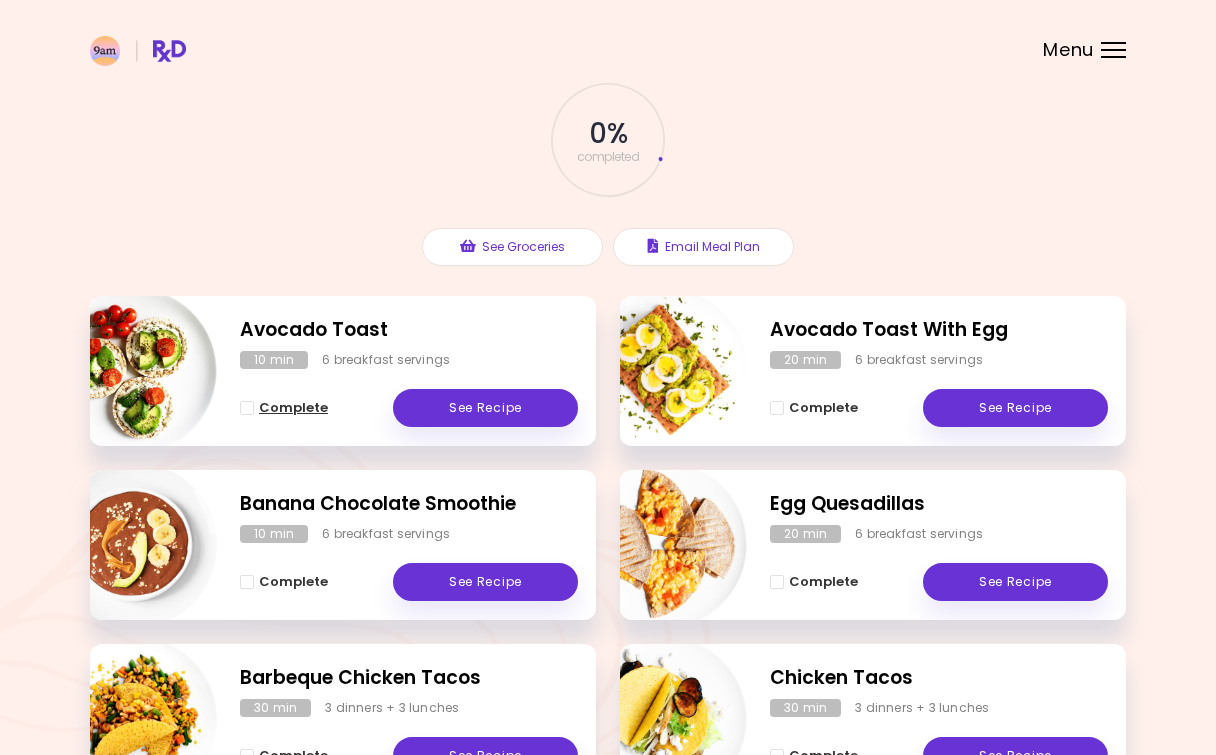 click at bounding box center [247, 408] 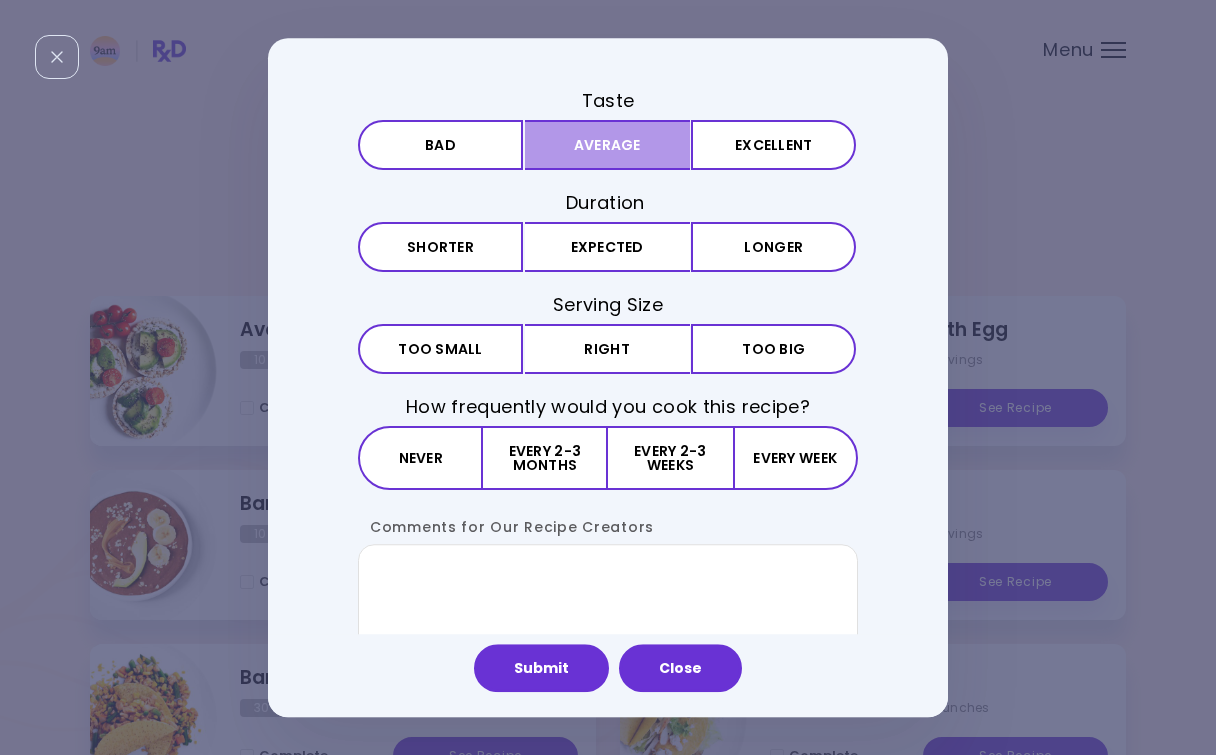 click on "Average" at bounding box center (607, 145) 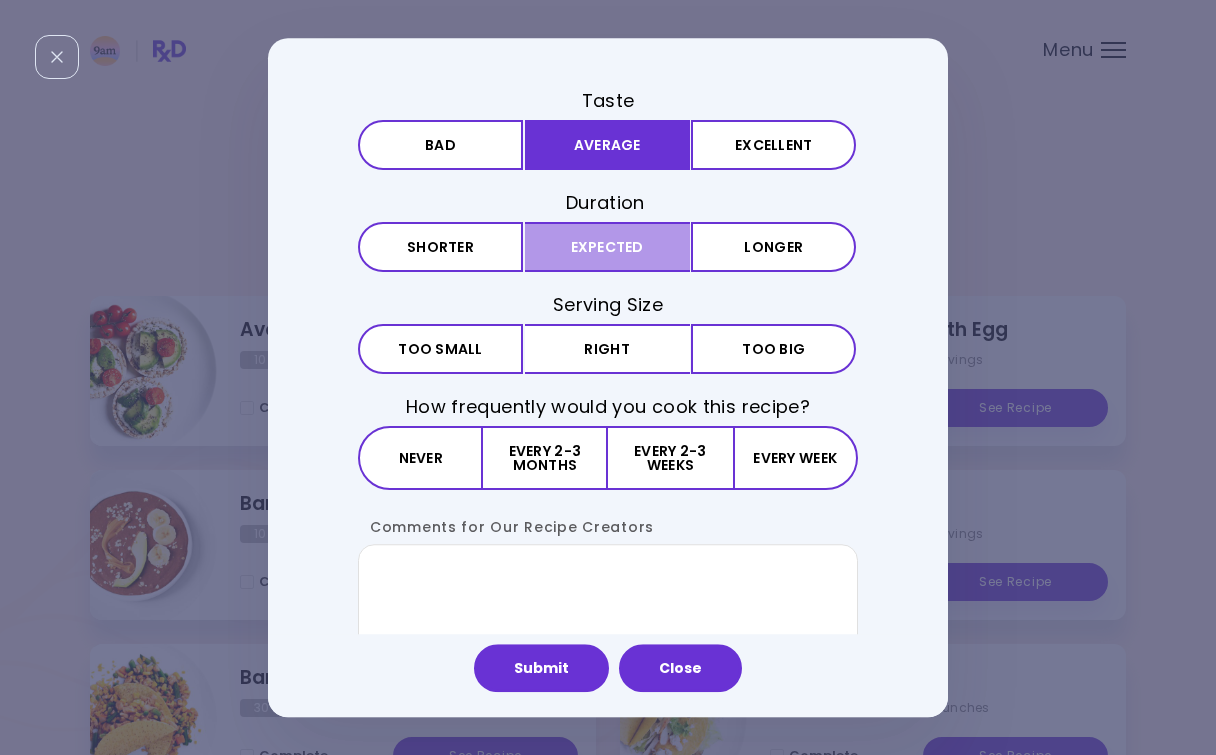 click on "Expected" at bounding box center [607, 247] 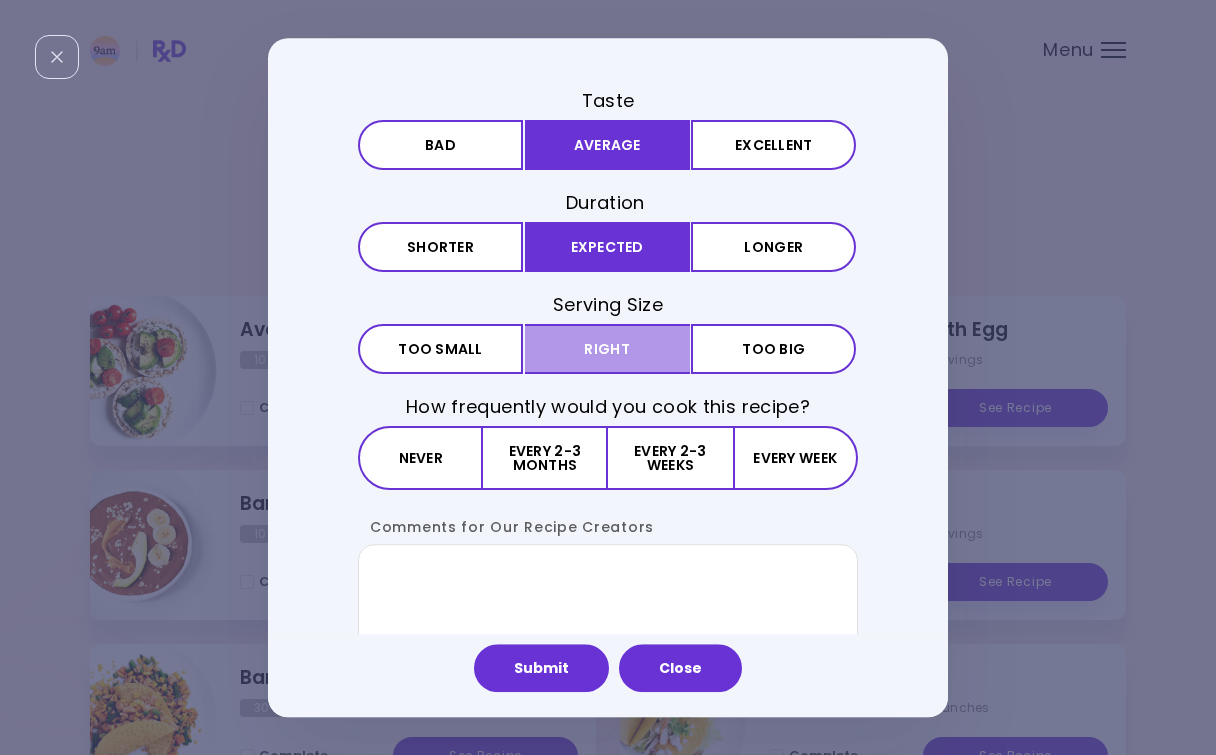 click on "Right" at bounding box center [607, 349] 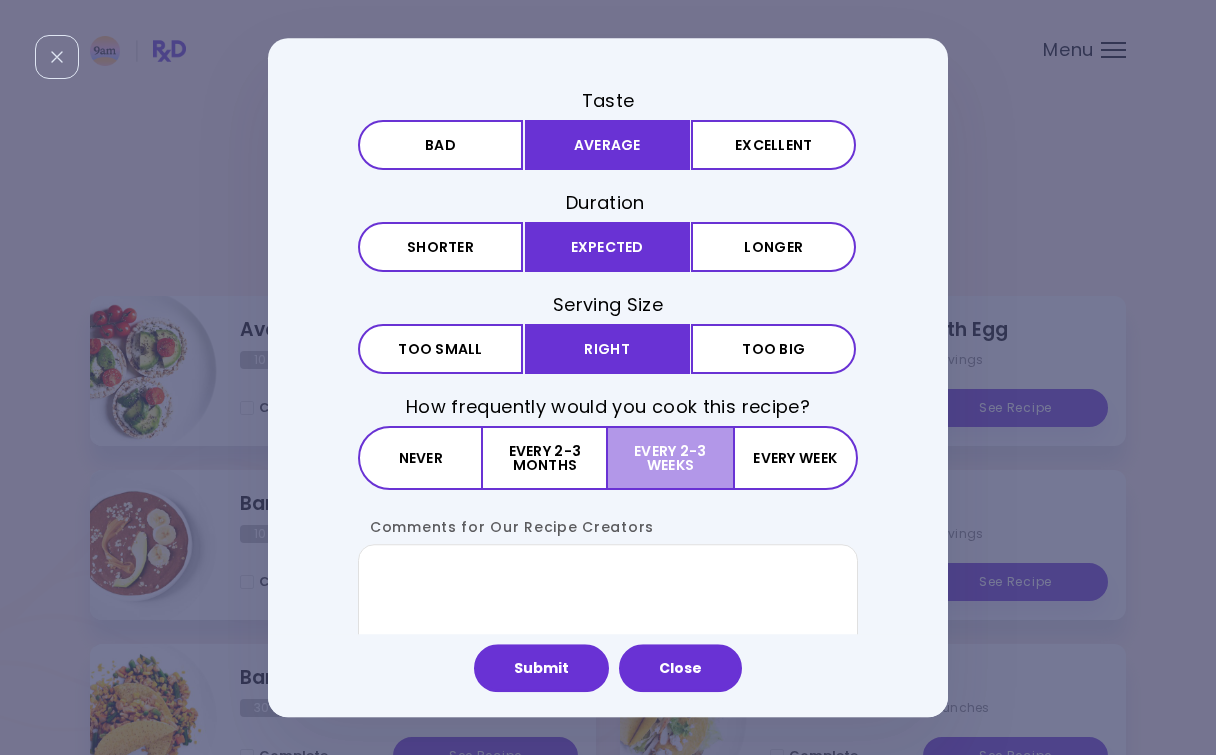 click on "Every 2-3 weeks" at bounding box center (670, 459) 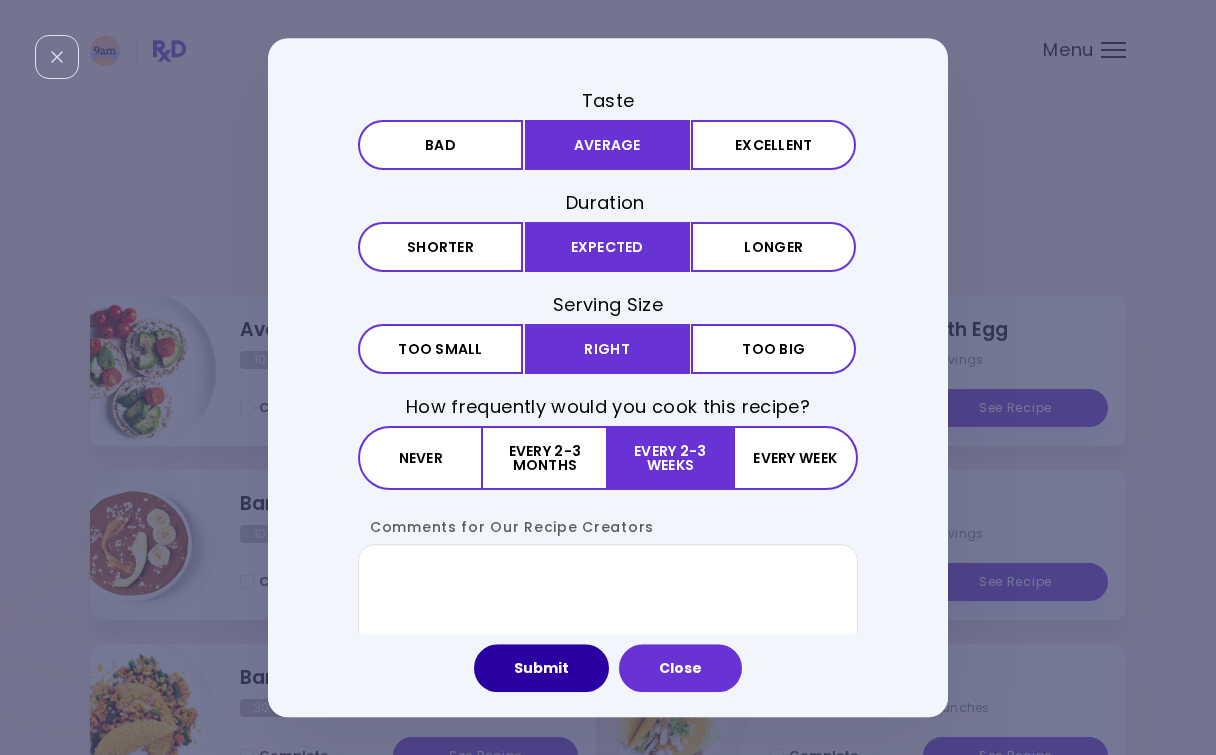 click on "Submit" at bounding box center (541, 668) 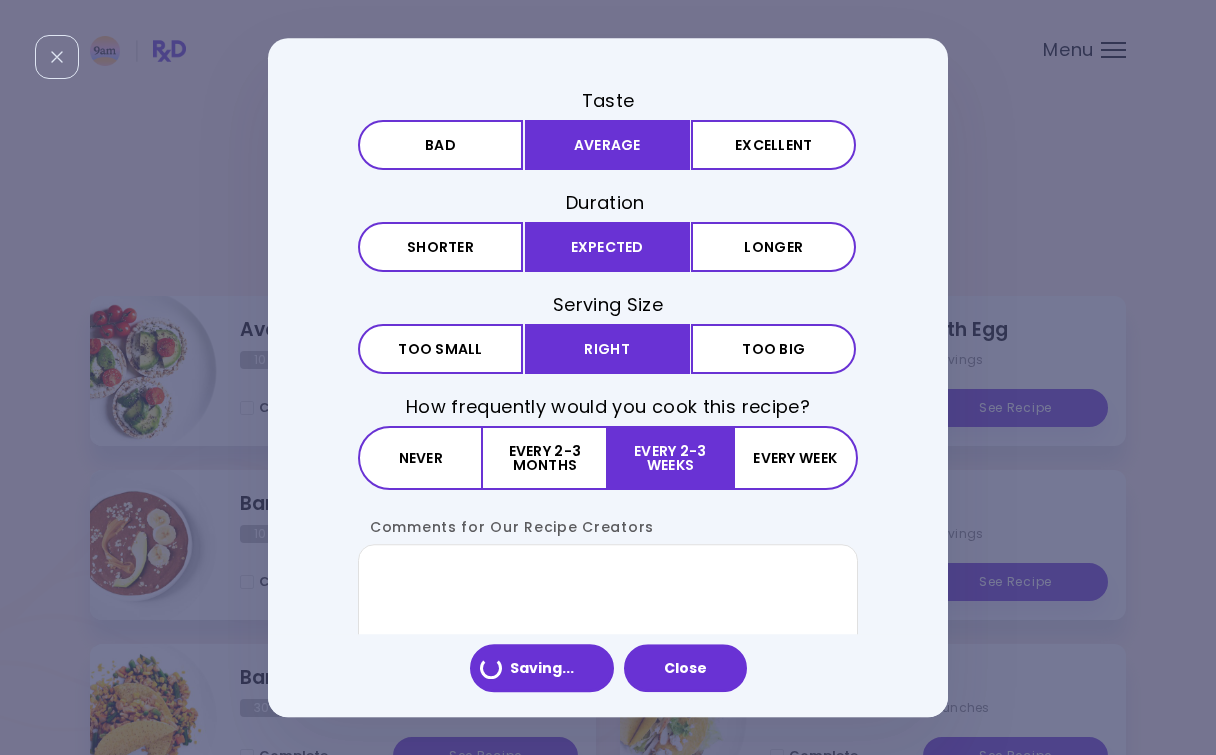 scroll, scrollTop: 0, scrollLeft: 0, axis: both 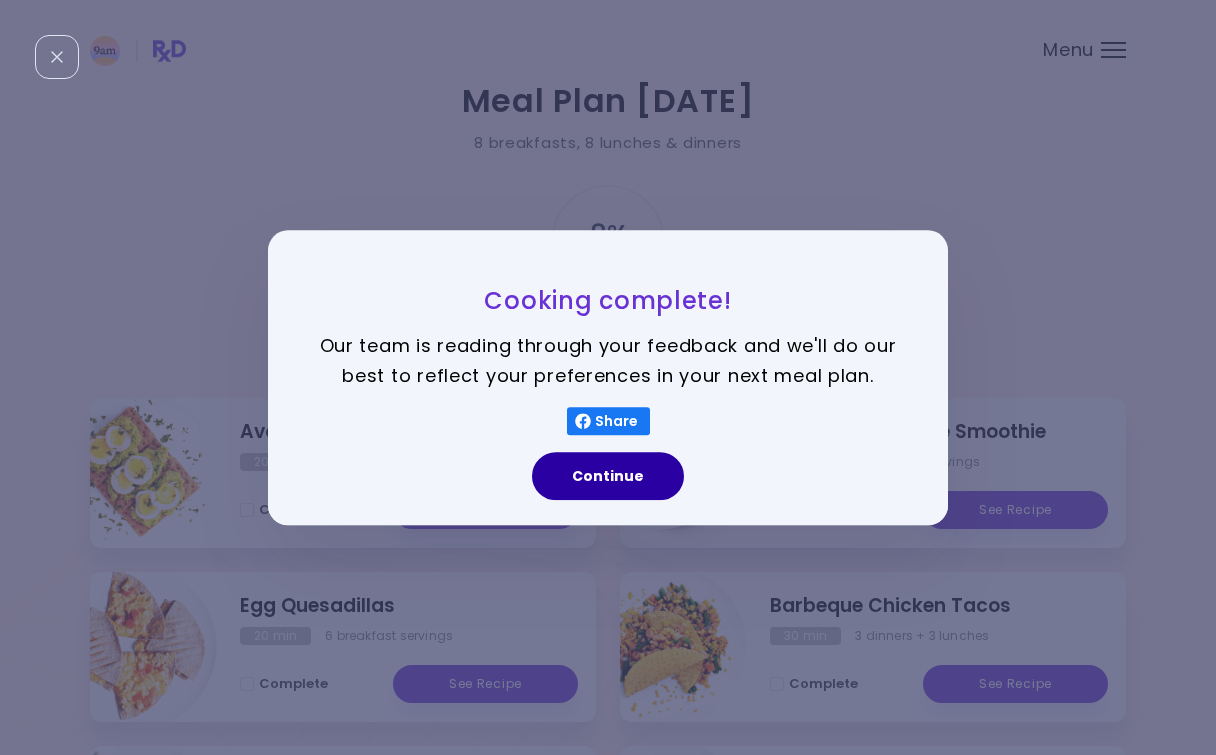 click on "Continue" at bounding box center (608, 476) 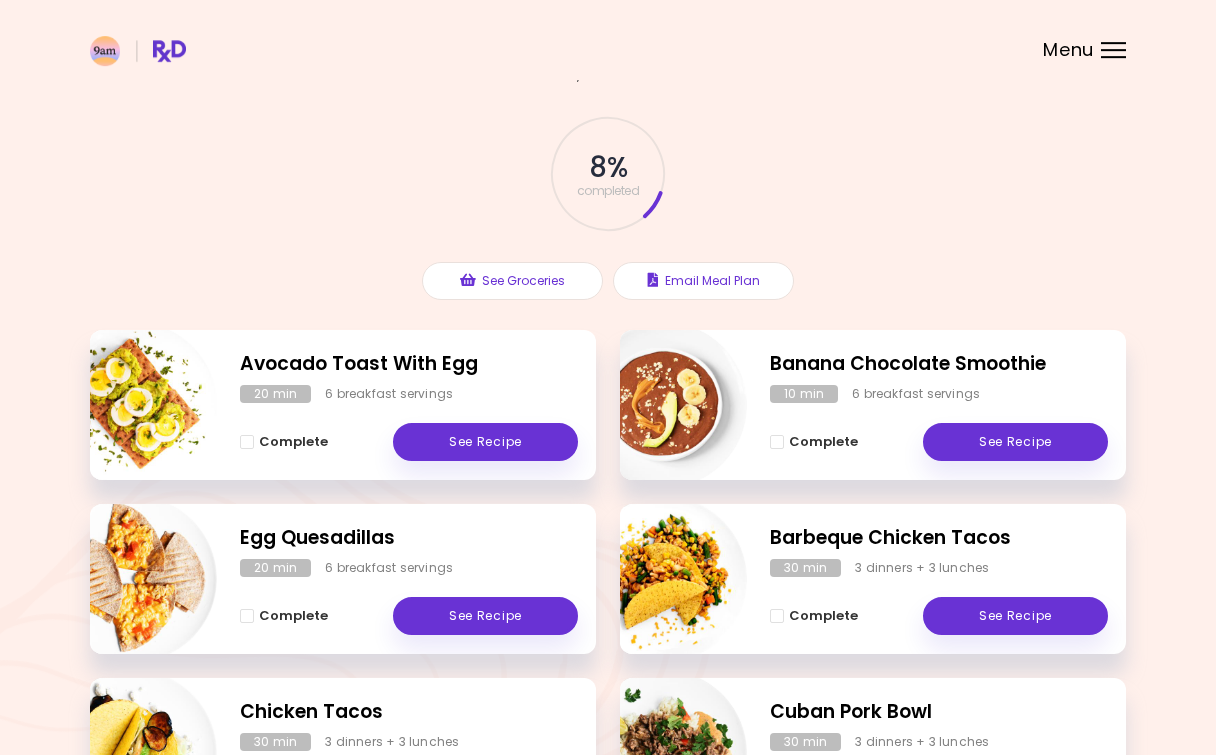 scroll, scrollTop: 102, scrollLeft: 0, axis: vertical 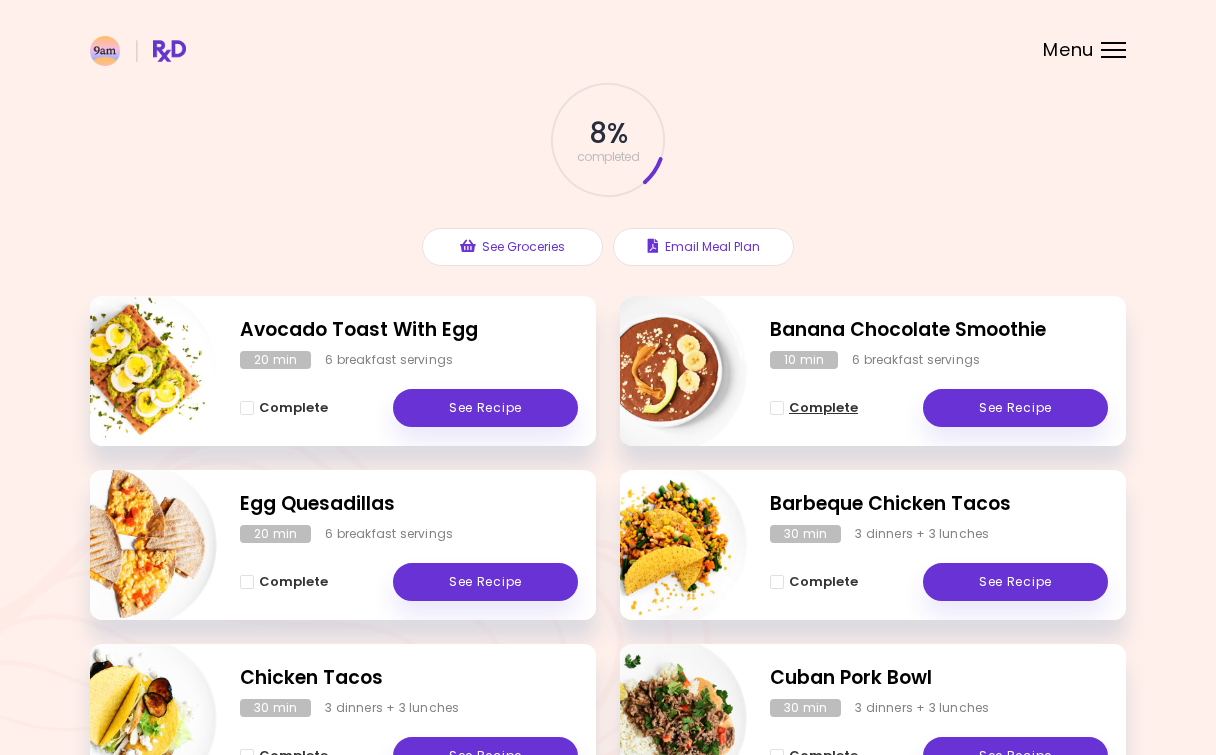 click at bounding box center (777, 408) 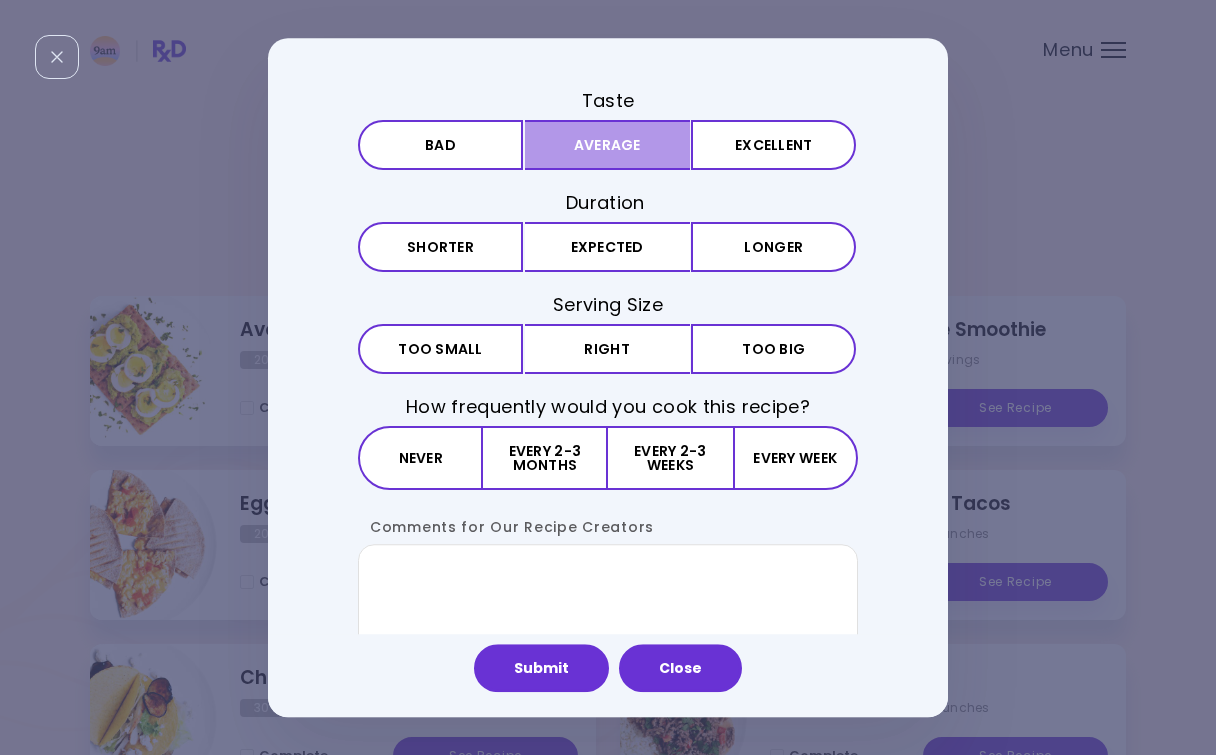 click on "Average" at bounding box center [607, 145] 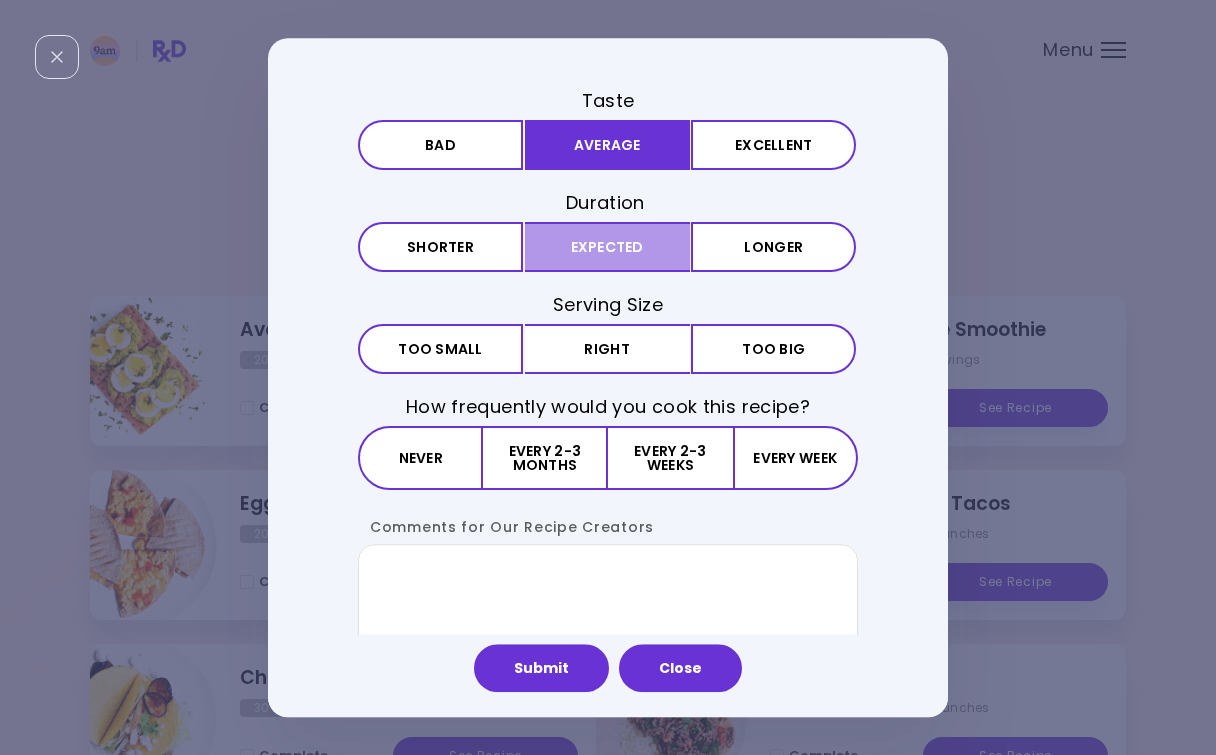 click on "Expected" at bounding box center (607, 247) 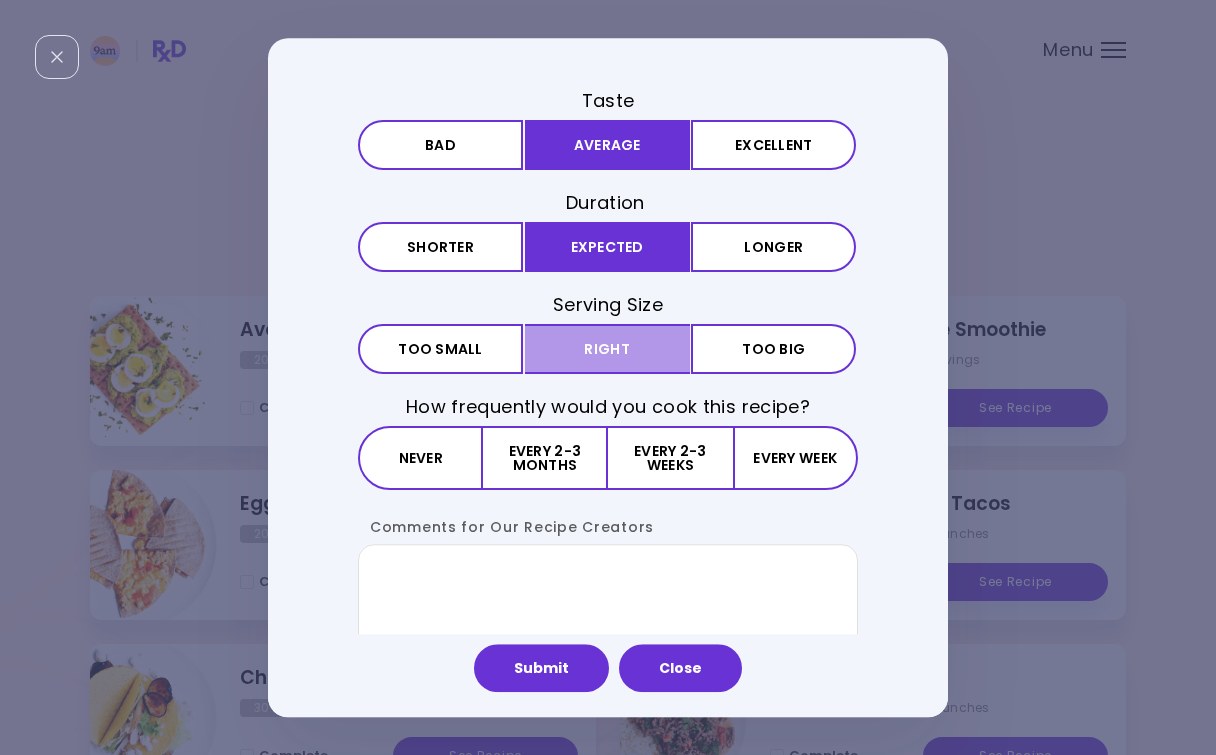 click on "Right" at bounding box center (607, 349) 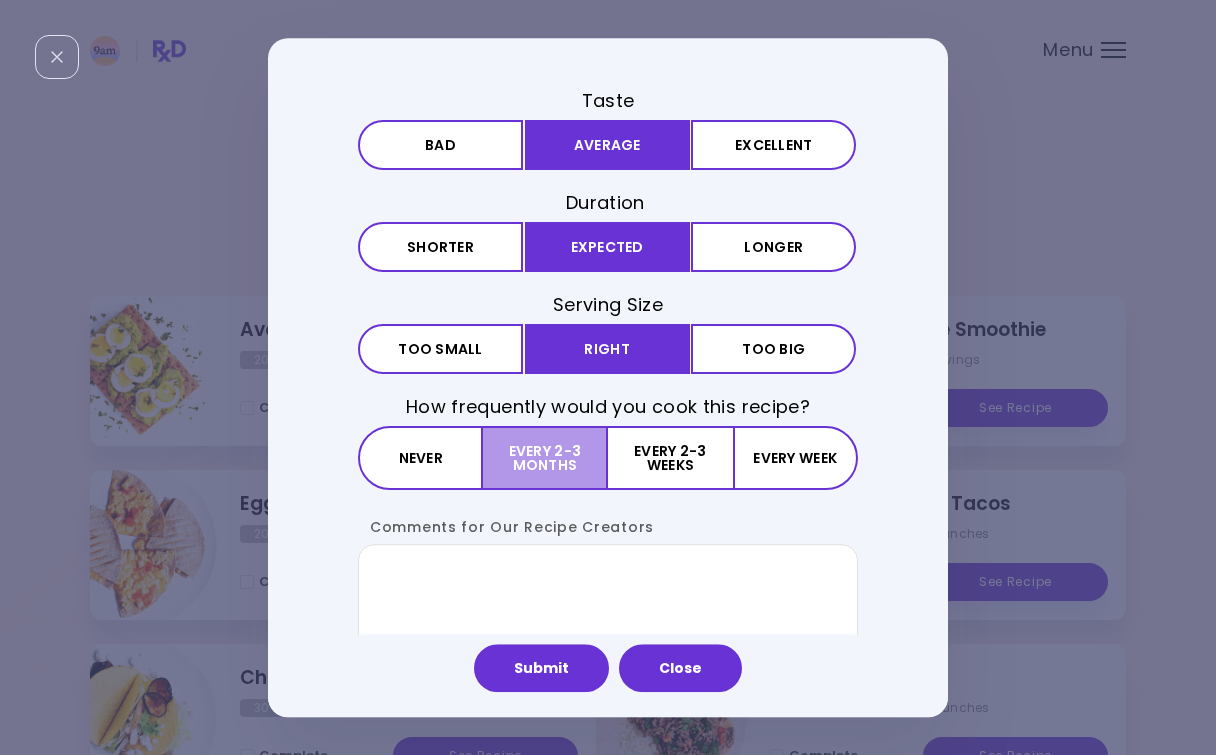 click on "Every 2-3 months" at bounding box center [545, 459] 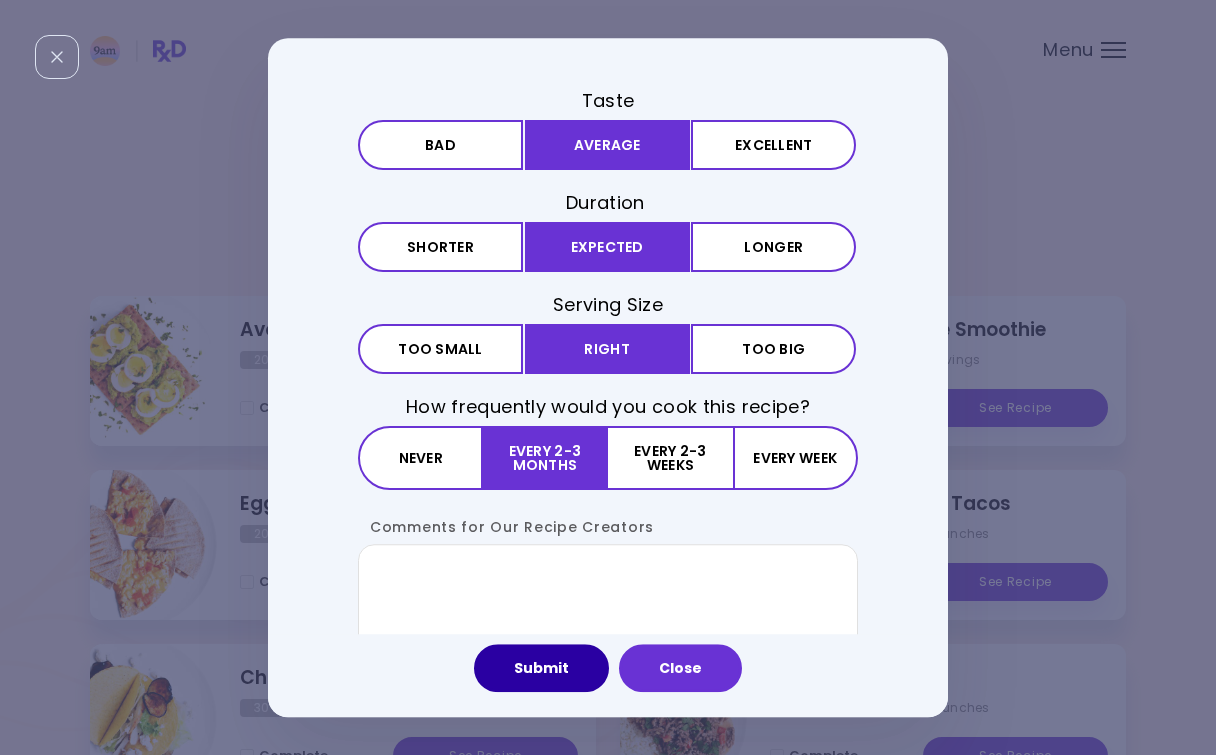 click on "Submit" at bounding box center [541, 668] 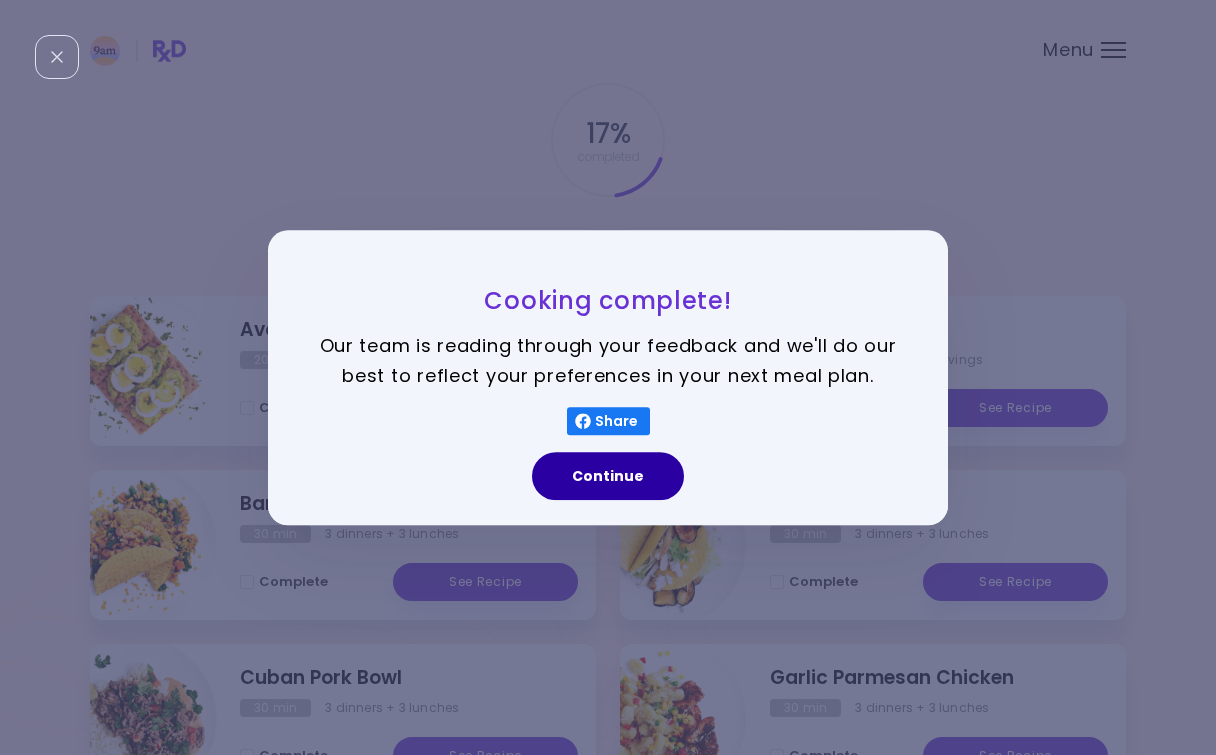 click on "Continue" at bounding box center (608, 476) 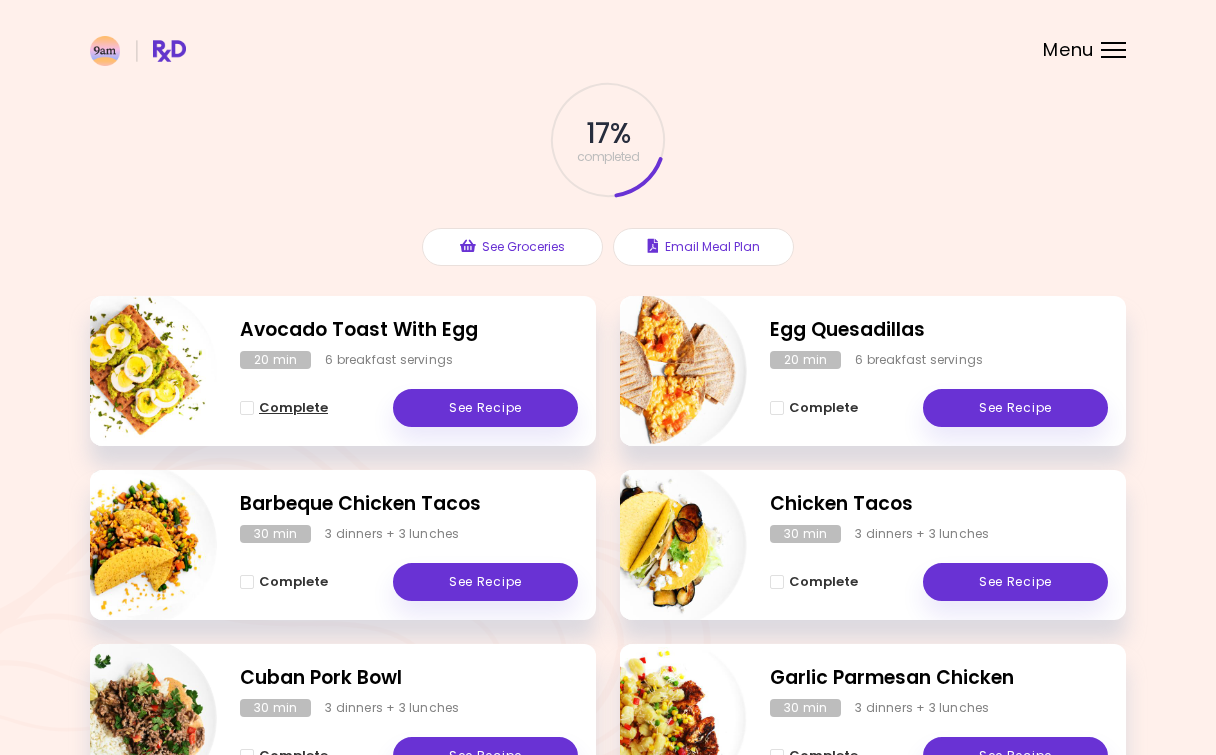 click at bounding box center (247, 408) 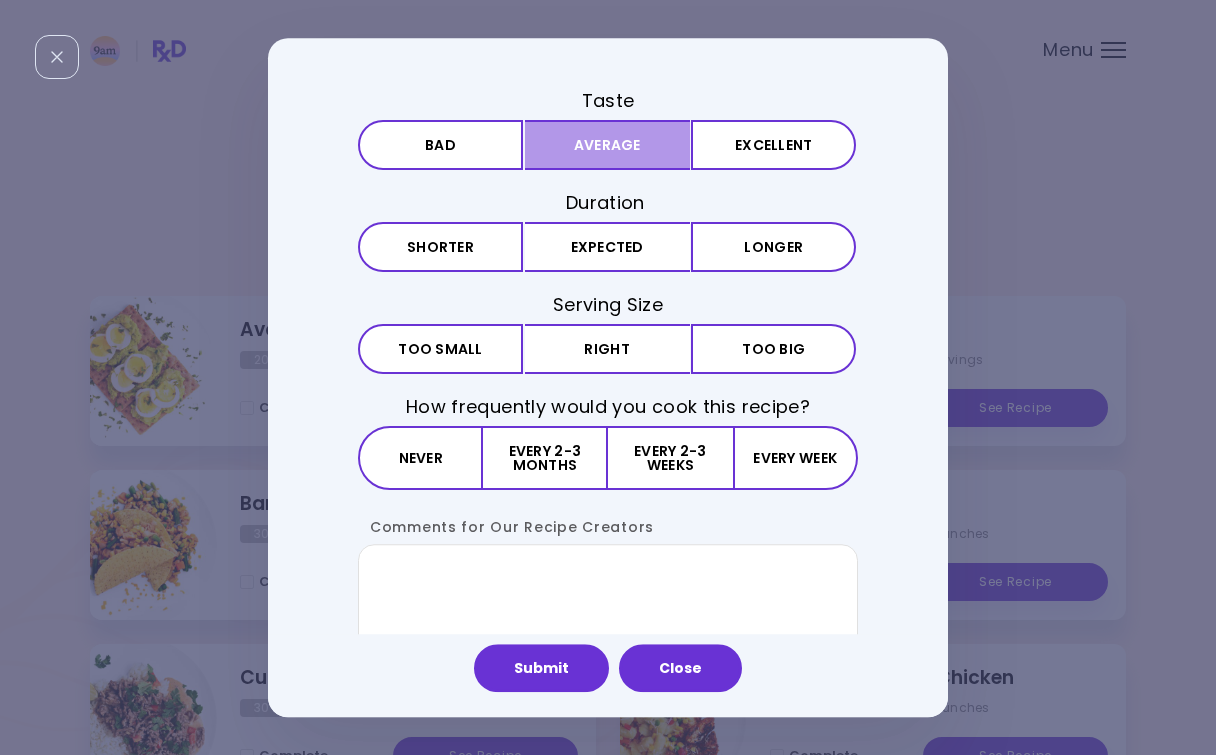 drag, startPoint x: 627, startPoint y: 139, endPoint x: 626, endPoint y: 154, distance: 15.033297 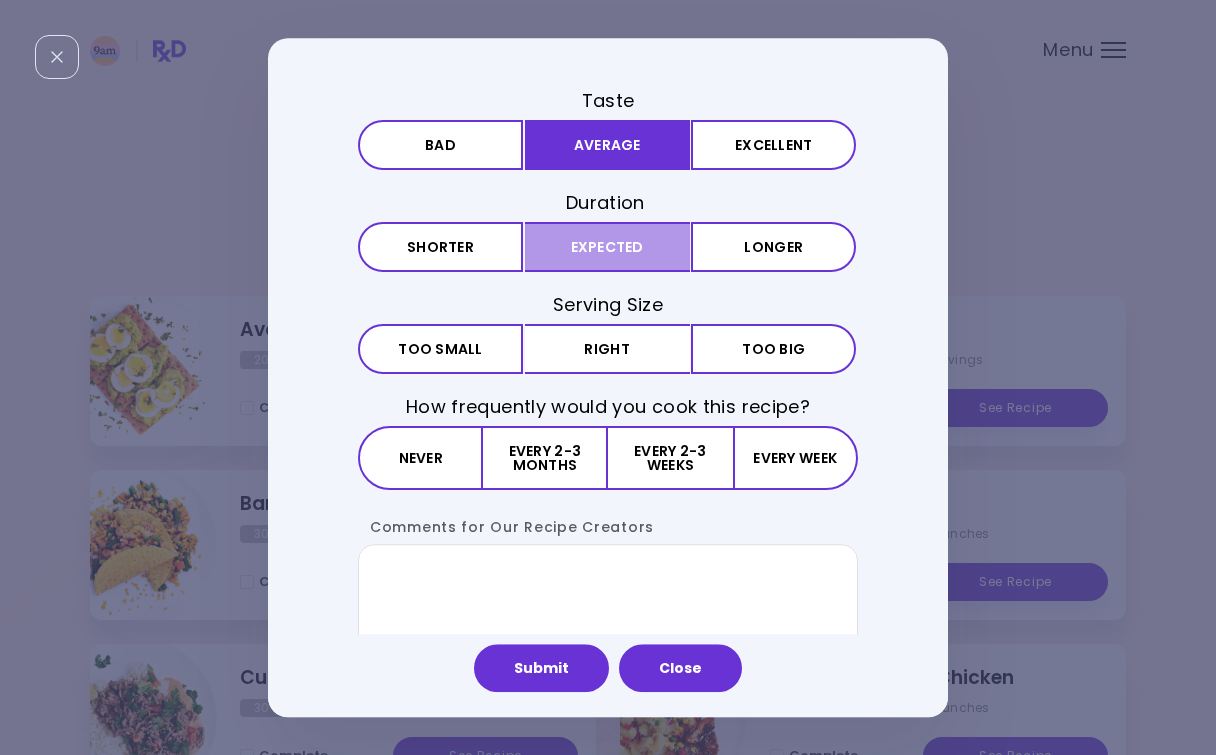 click on "Expected" at bounding box center (607, 247) 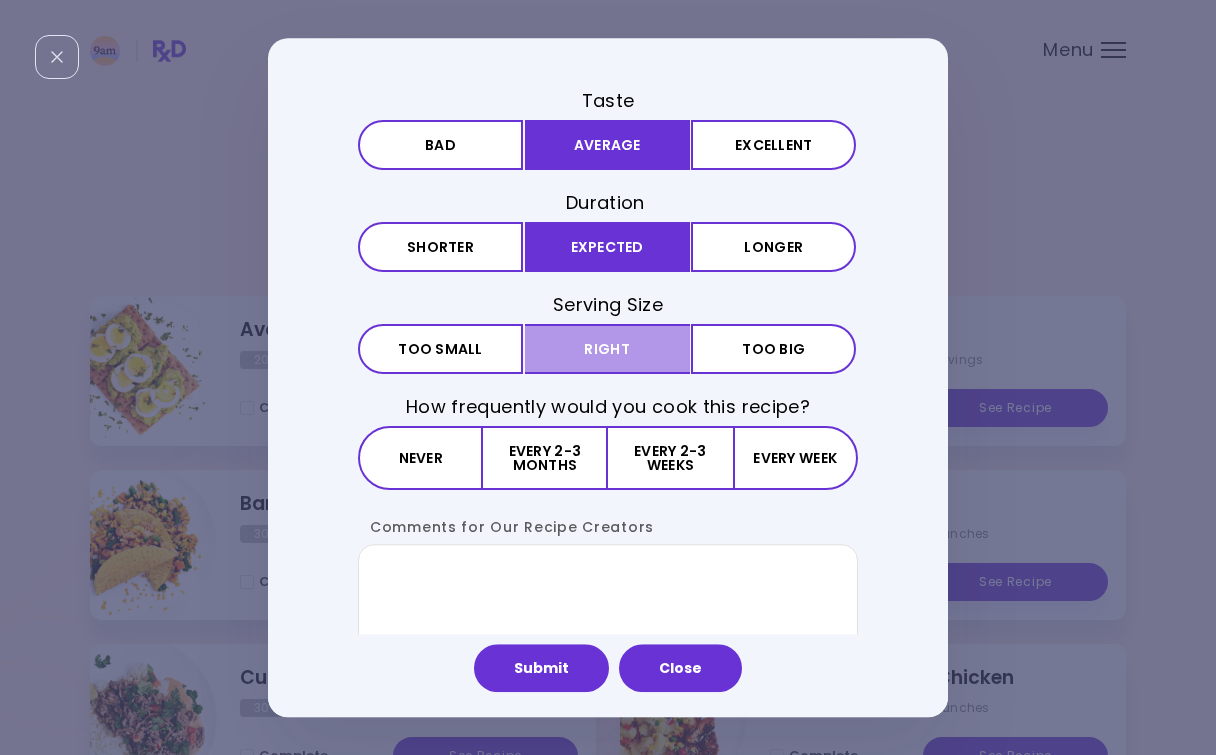 click on "Right" at bounding box center [607, 349] 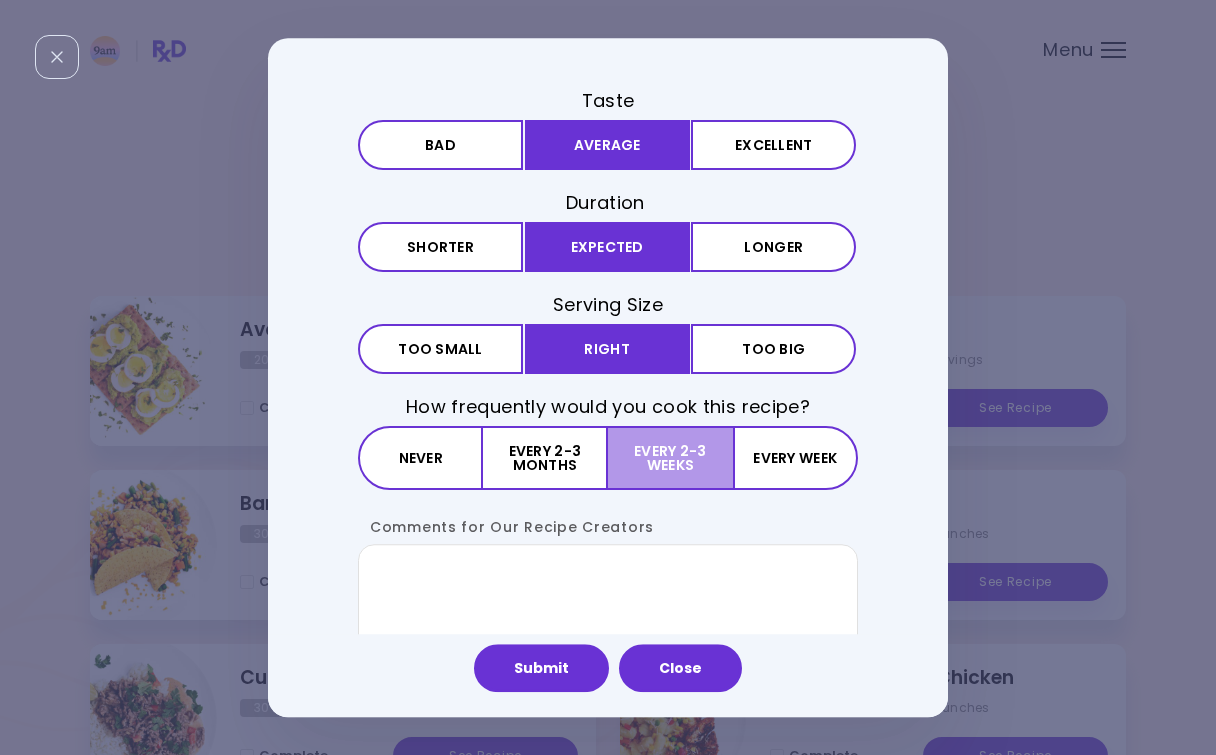click on "Every 2-3 weeks" at bounding box center [670, 459] 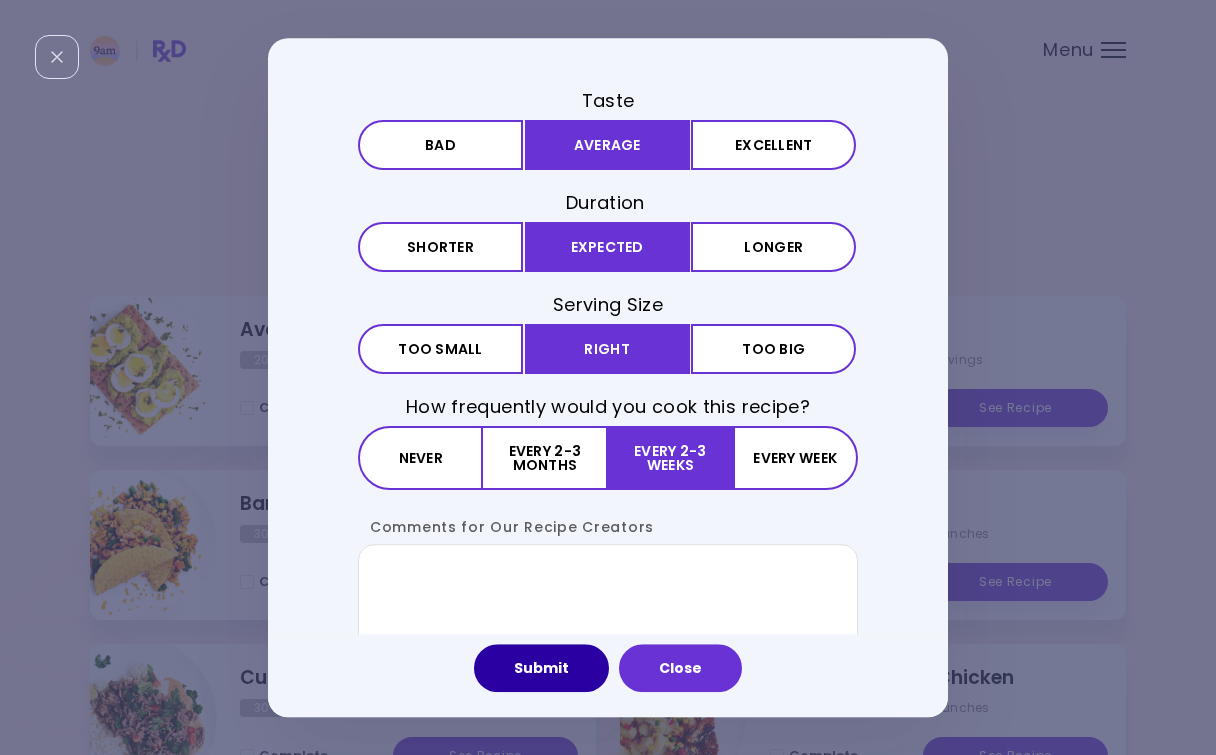 click on "Submit" at bounding box center (541, 668) 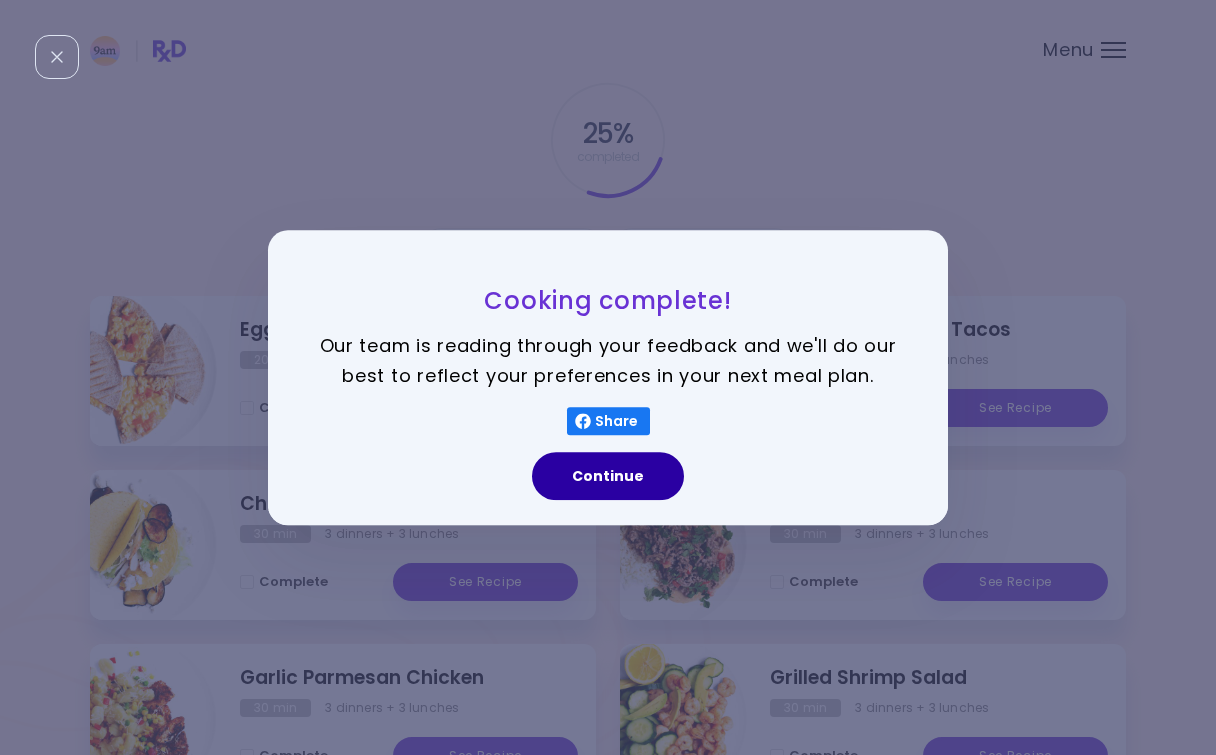 click on "Continue" at bounding box center [608, 476] 